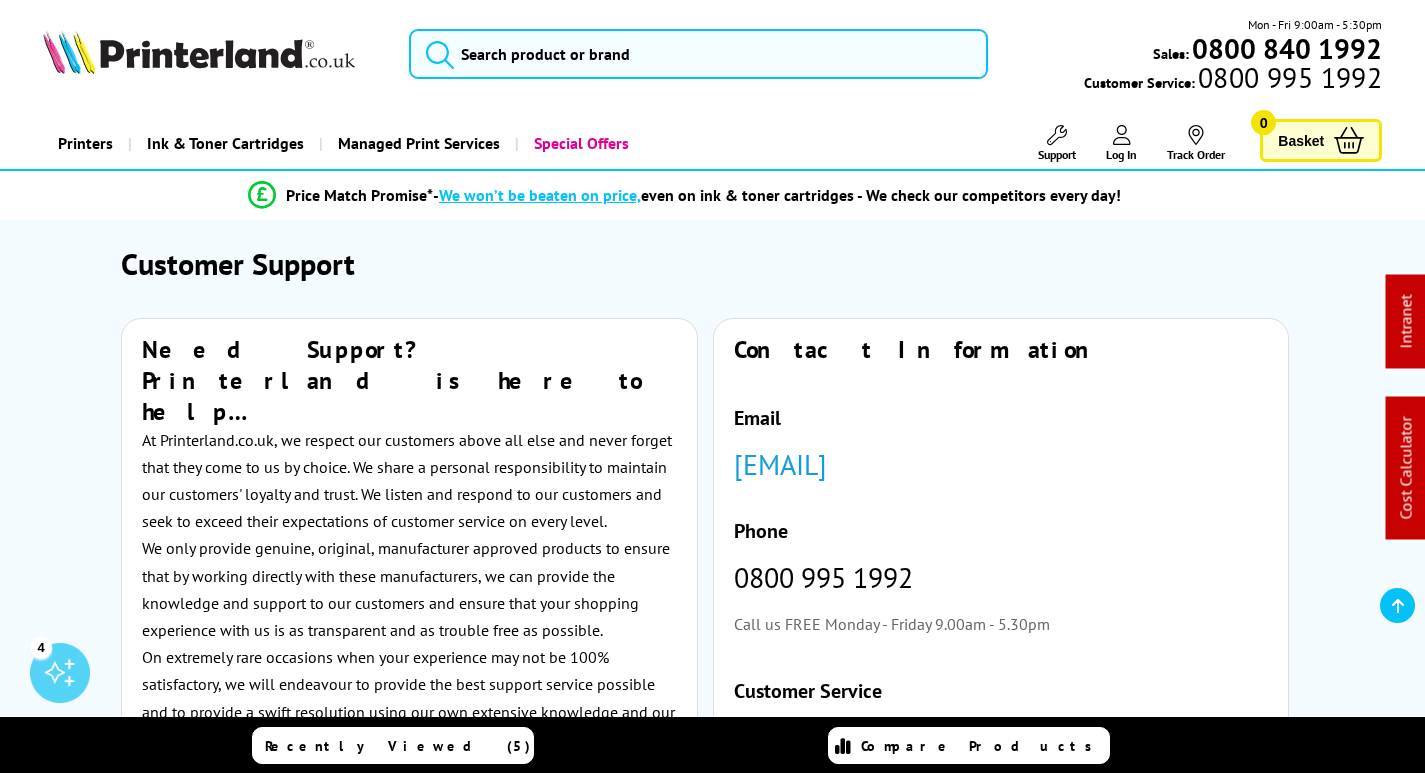 scroll, scrollTop: 1700, scrollLeft: 0, axis: vertical 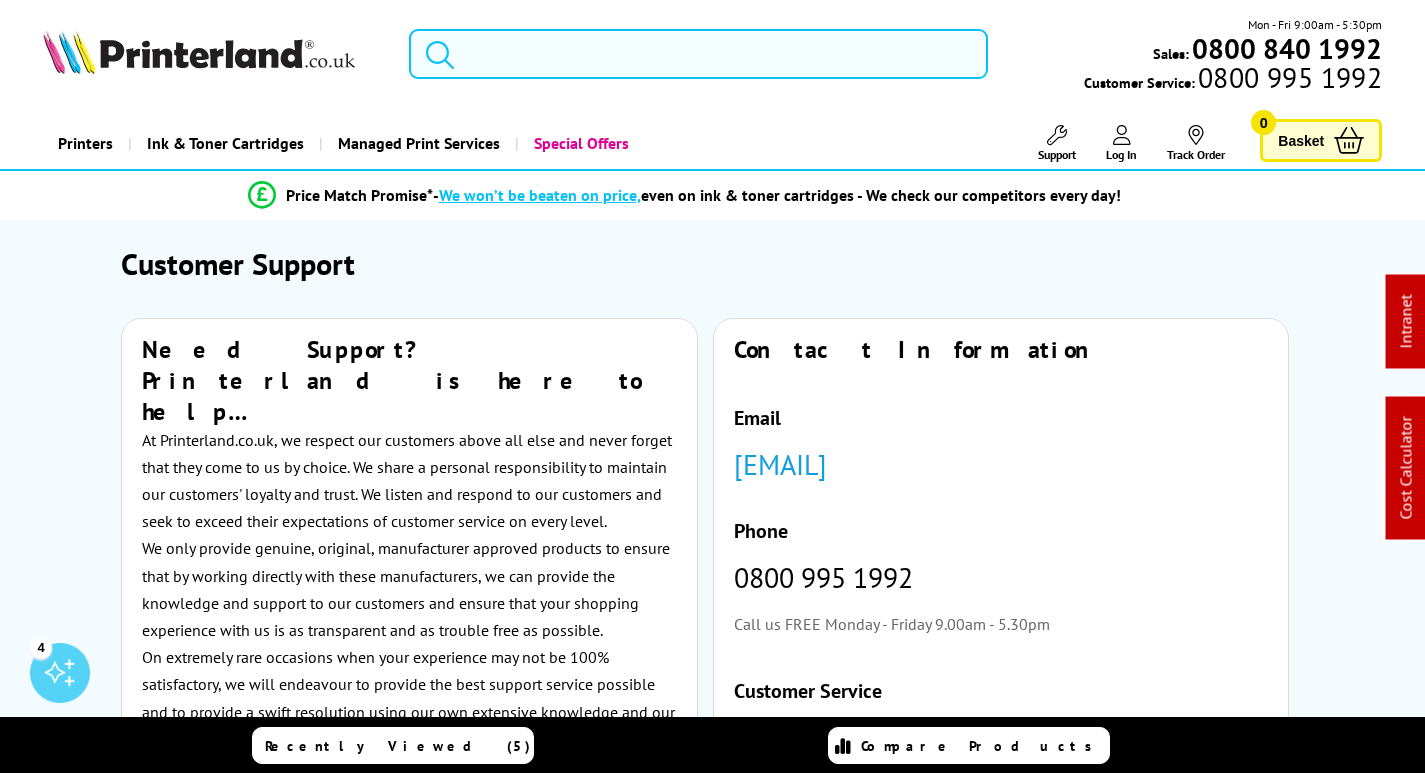 click at bounding box center (698, 54) 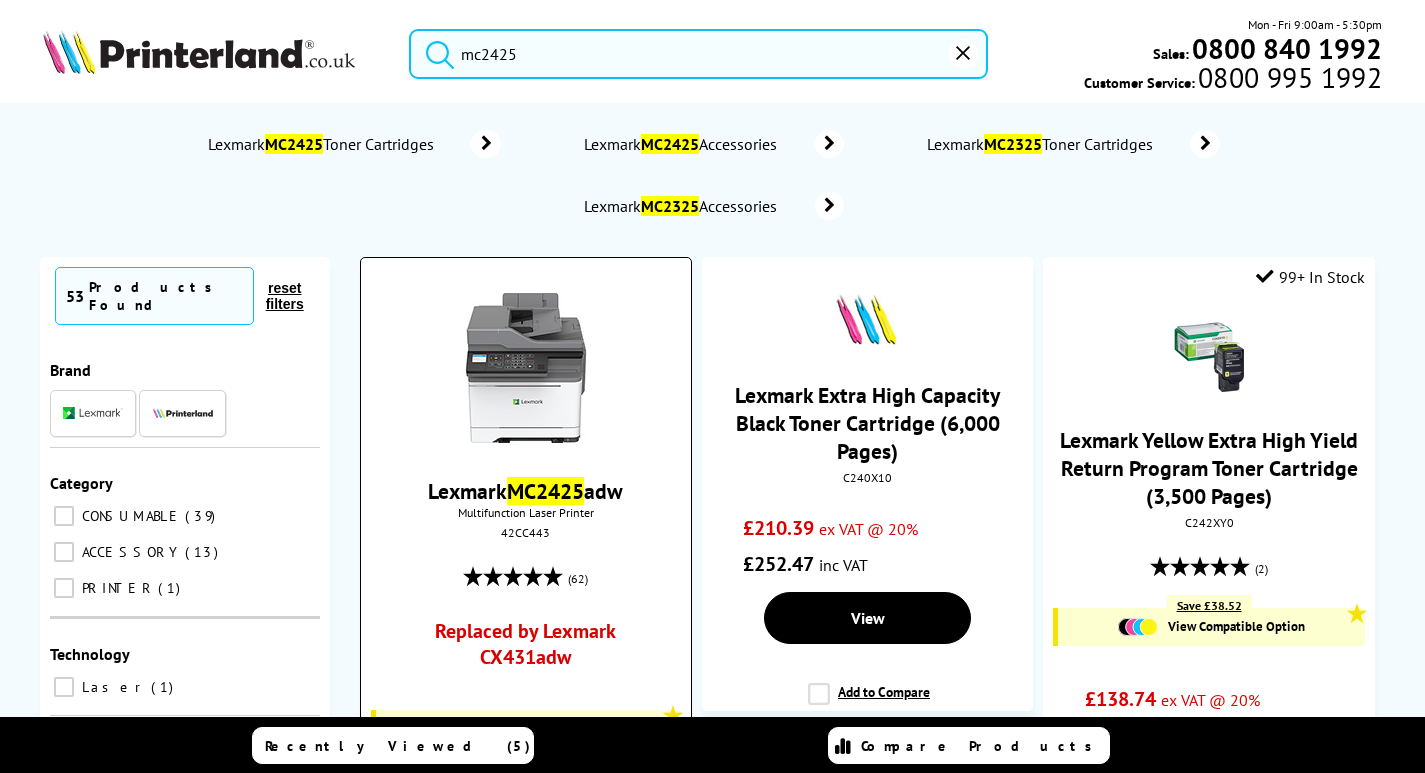 type on "mc2425" 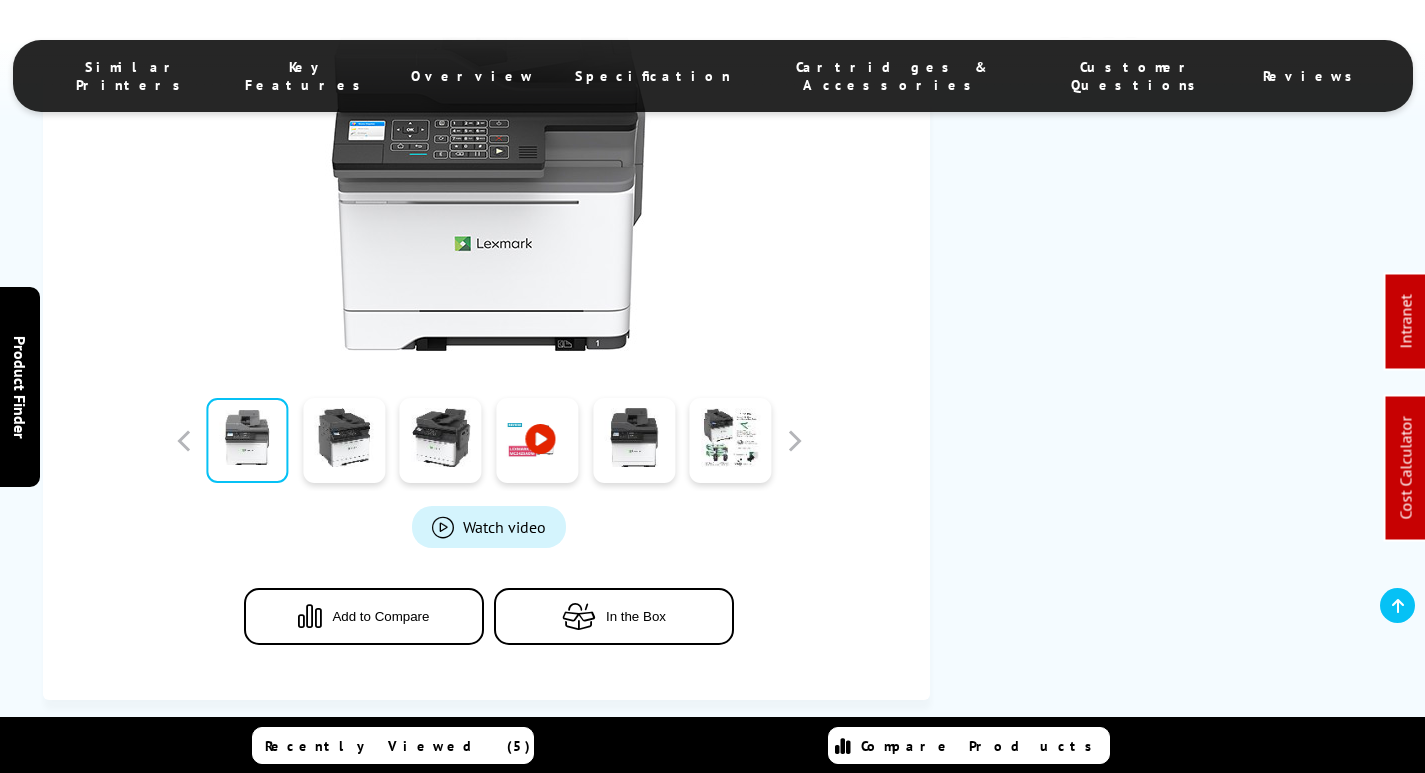 scroll, scrollTop: 500, scrollLeft: 0, axis: vertical 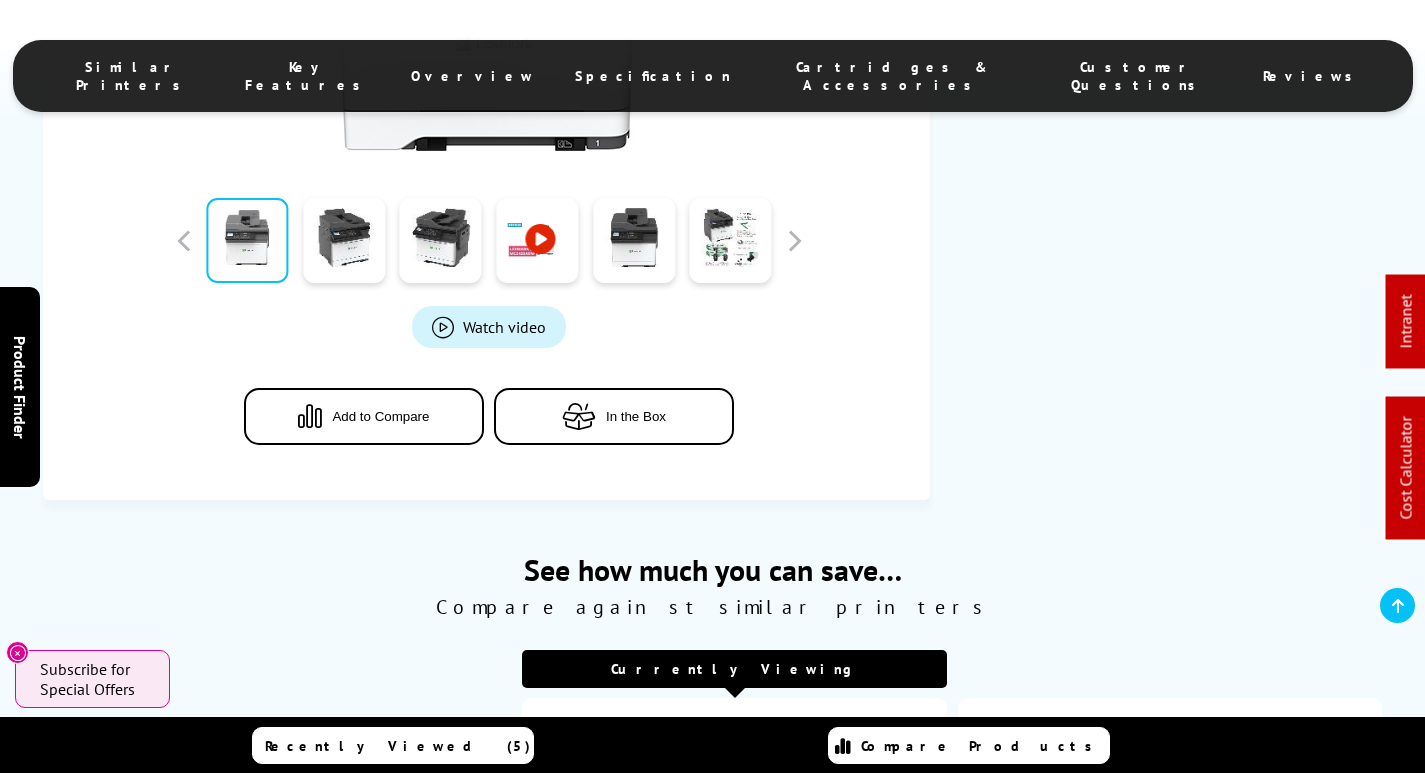 click on "Cartridges & Accessories" at bounding box center [892, 76] 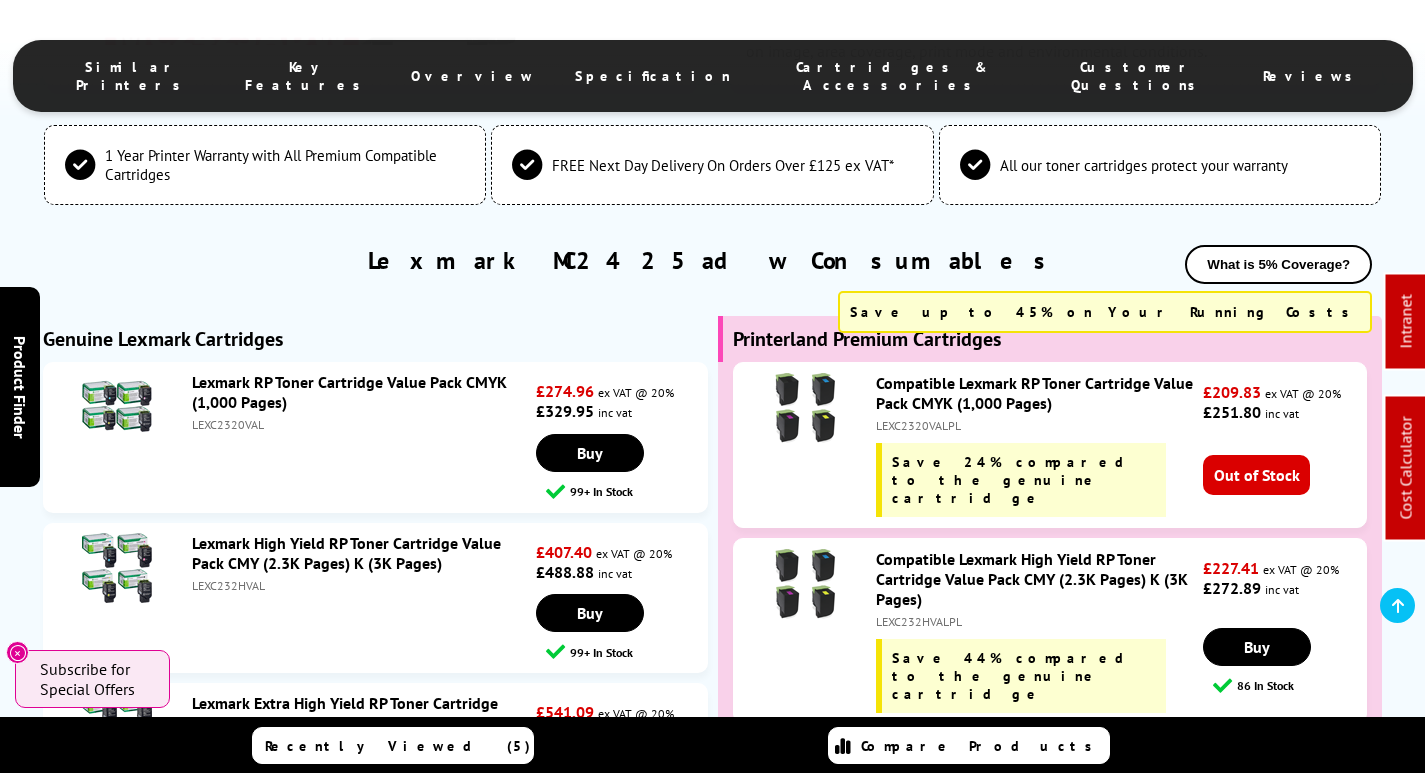 scroll, scrollTop: 5100, scrollLeft: 0, axis: vertical 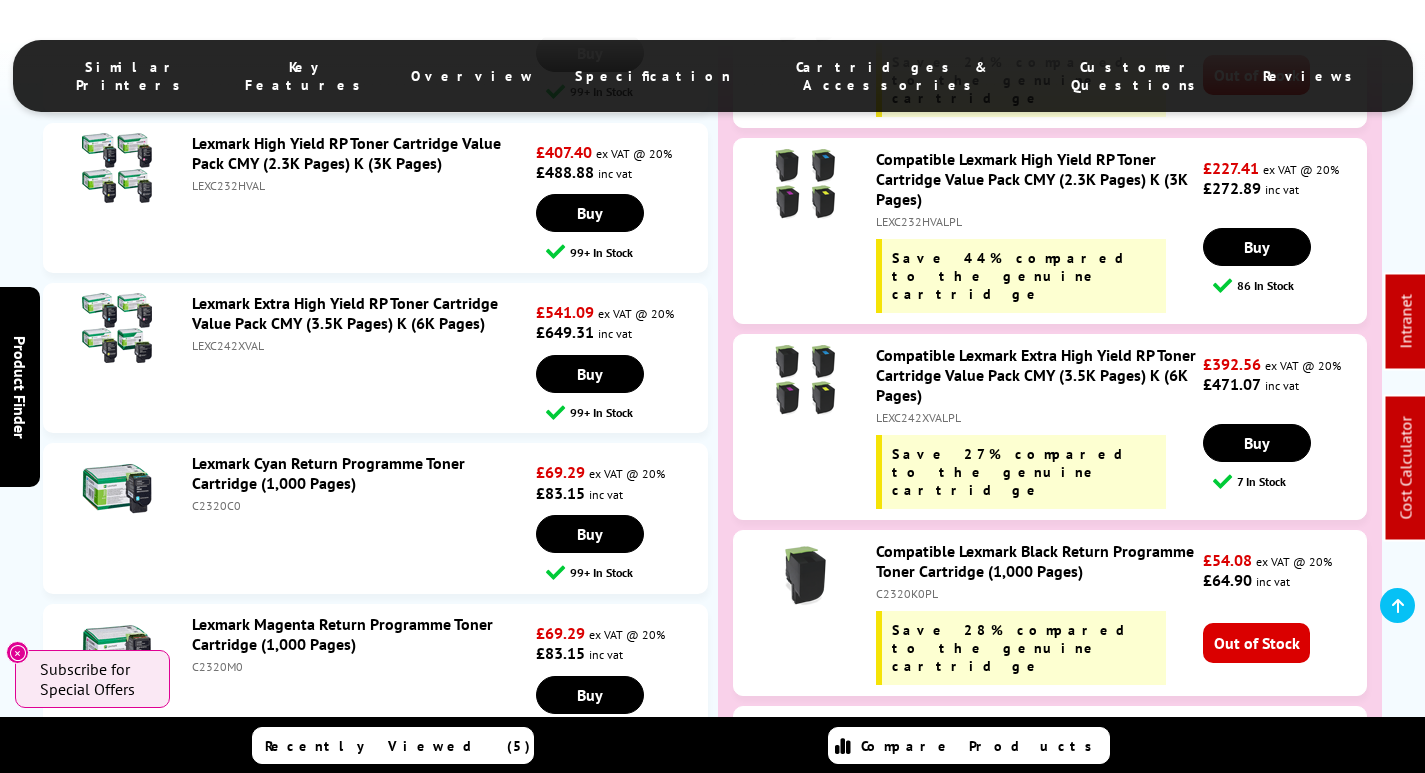 click on "LEXC242XVALPL" at bounding box center (1037, 417) 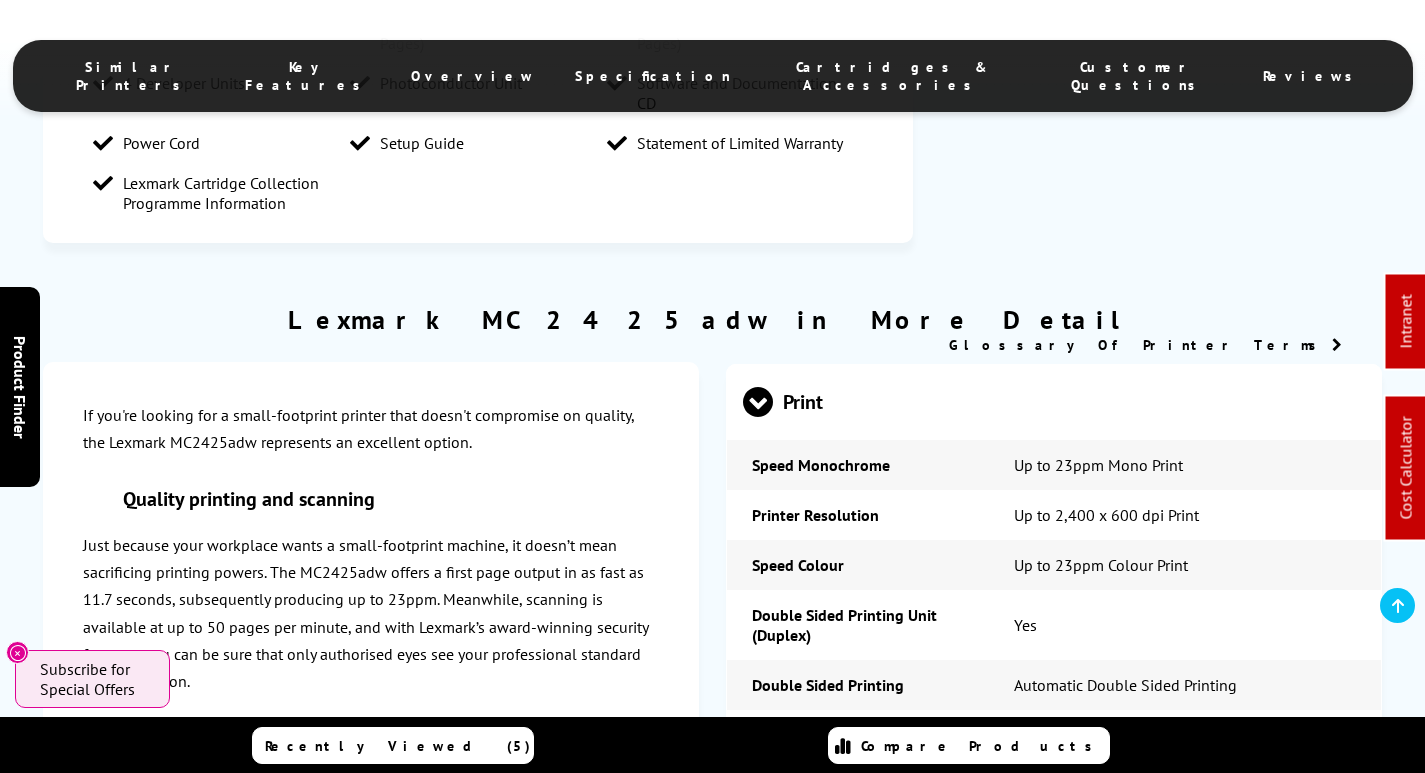 scroll, scrollTop: 0, scrollLeft: 0, axis: both 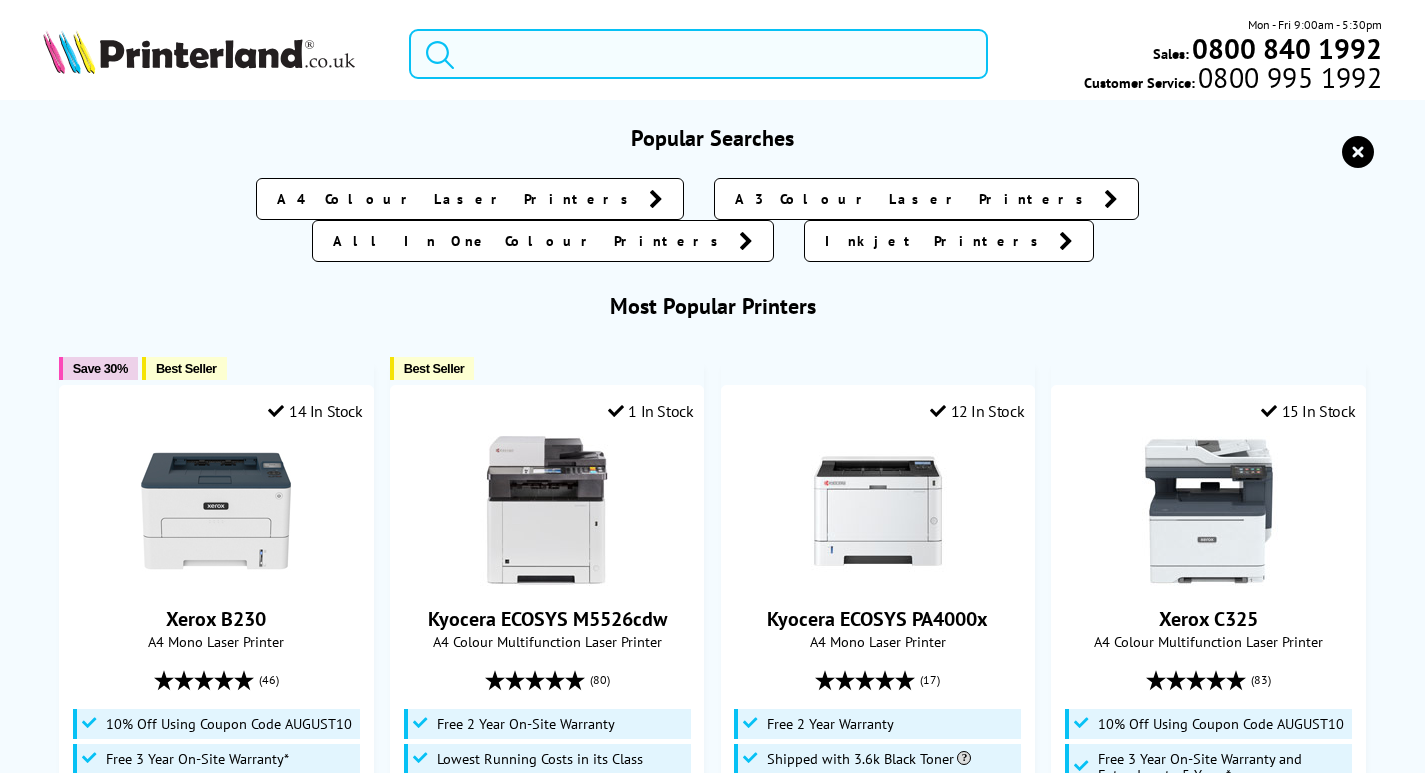 click at bounding box center [698, 54] 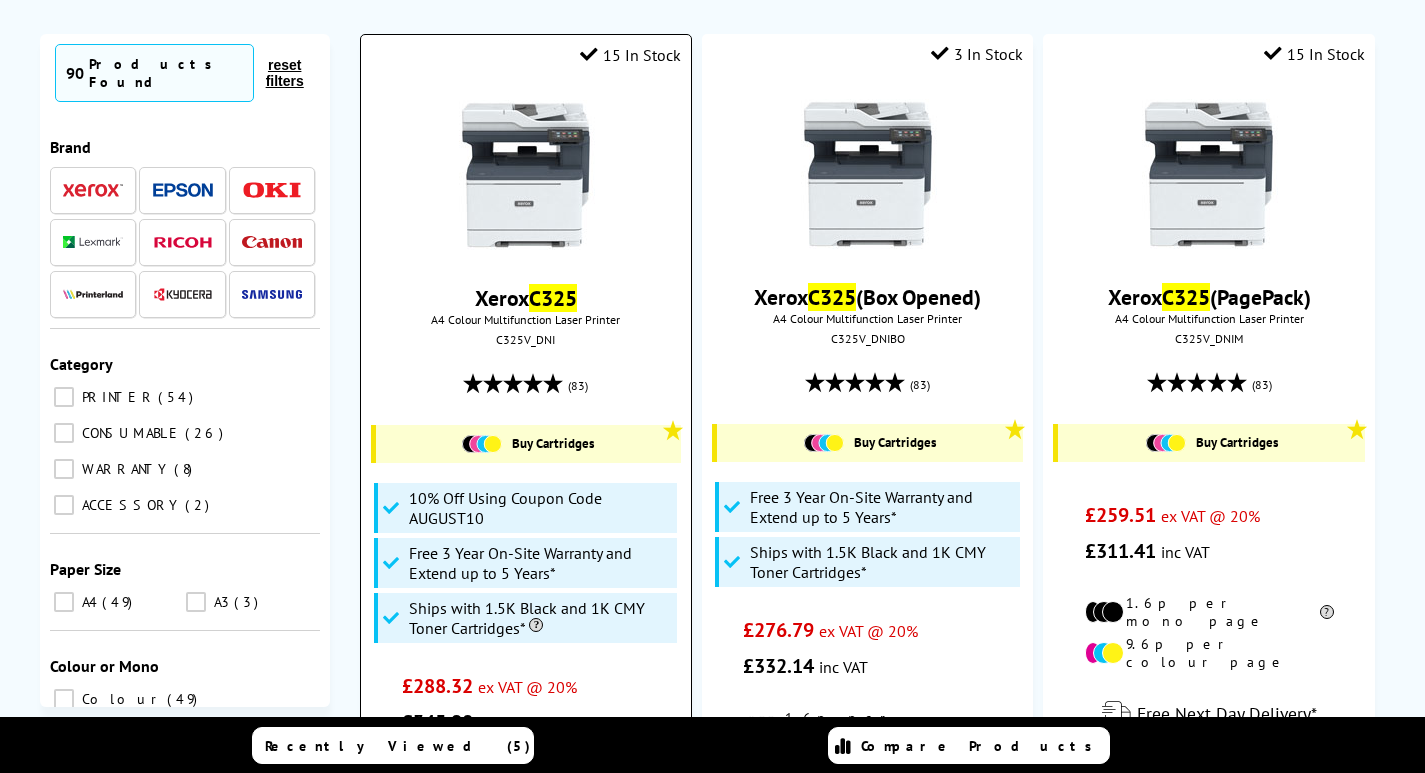 scroll, scrollTop: 100, scrollLeft: 0, axis: vertical 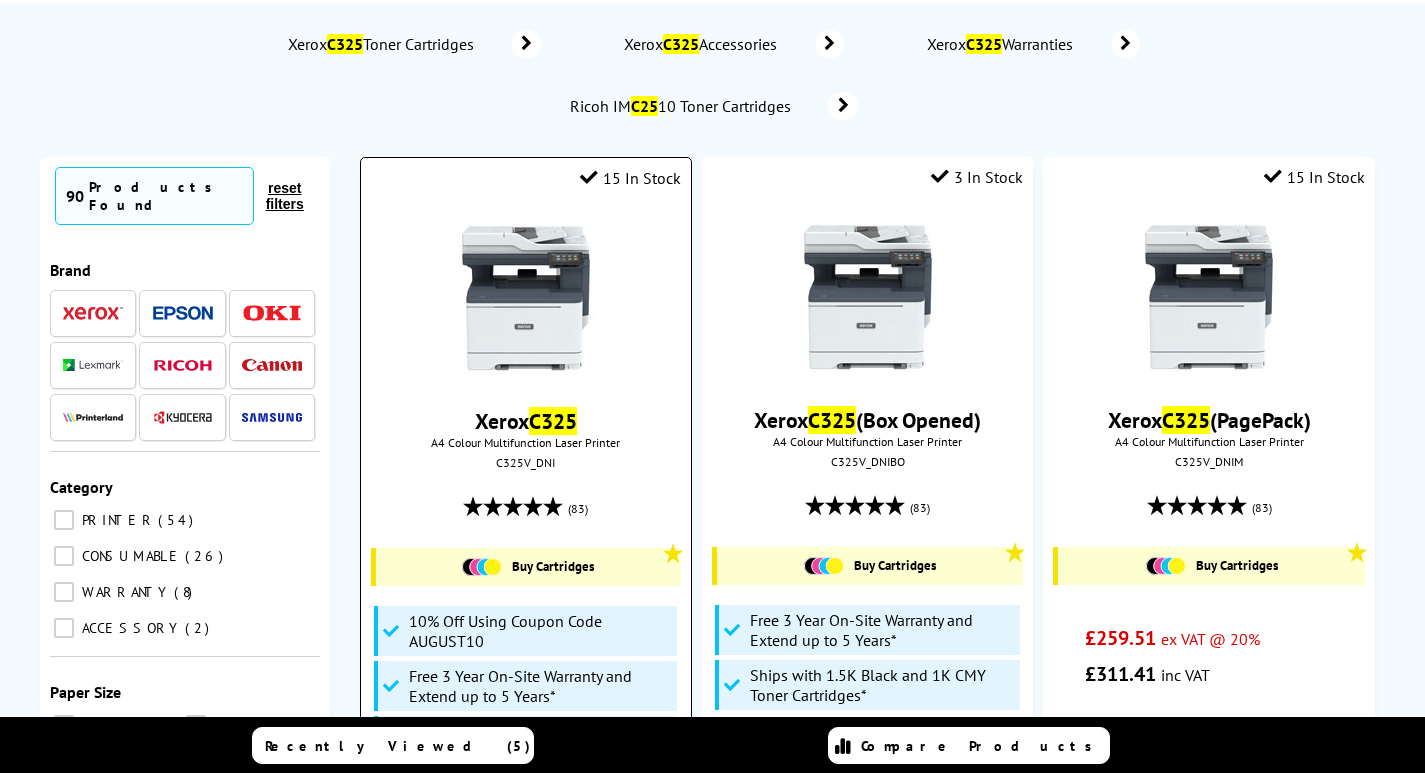 type on "c325" 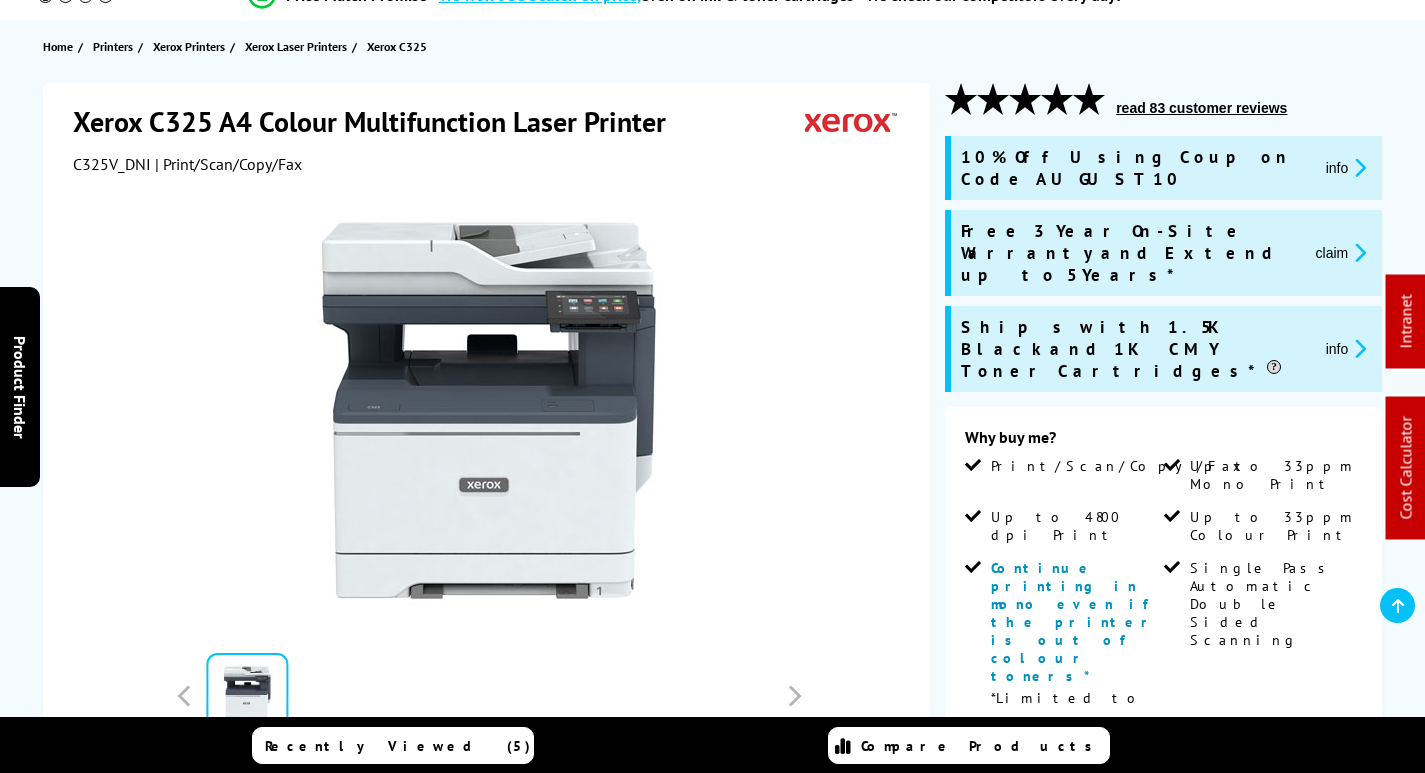 scroll, scrollTop: 200, scrollLeft: 0, axis: vertical 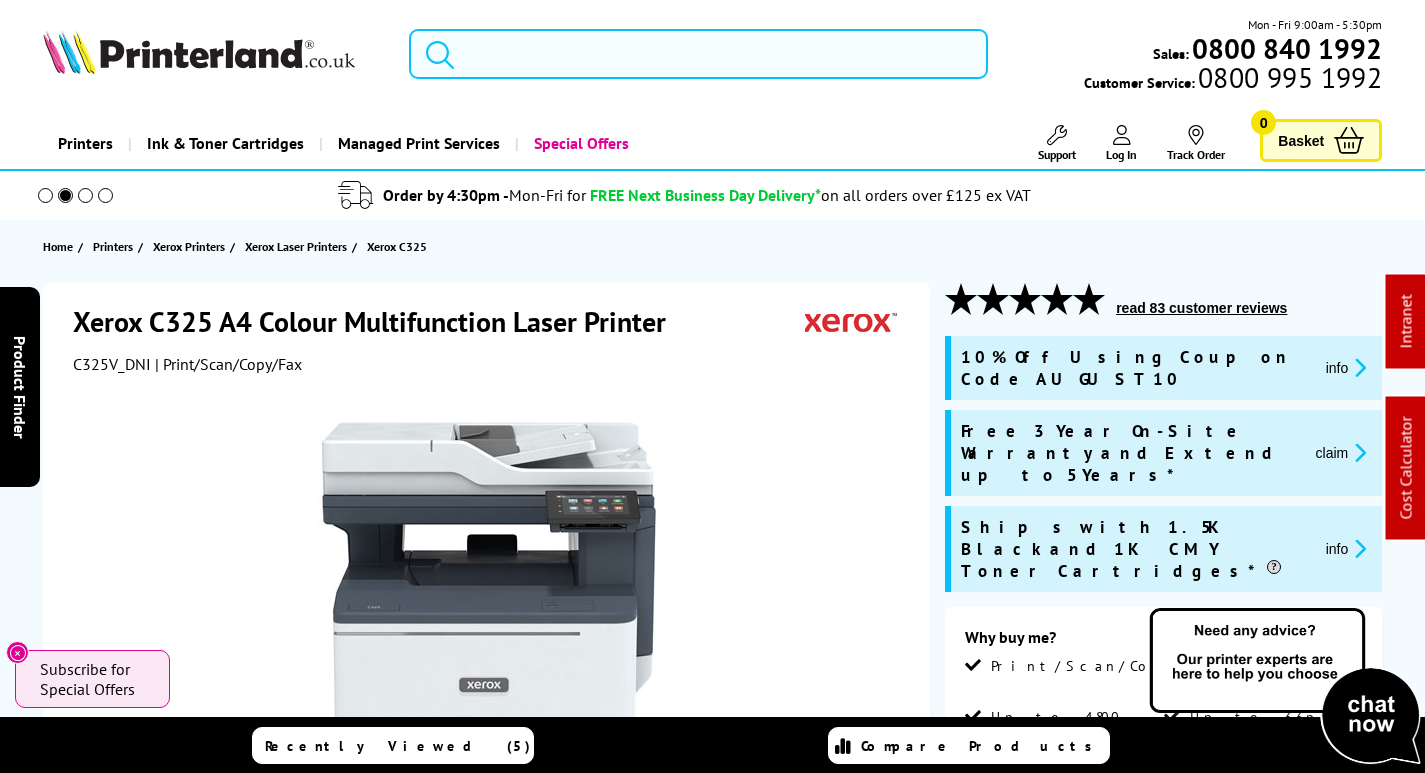 click at bounding box center [698, 54] 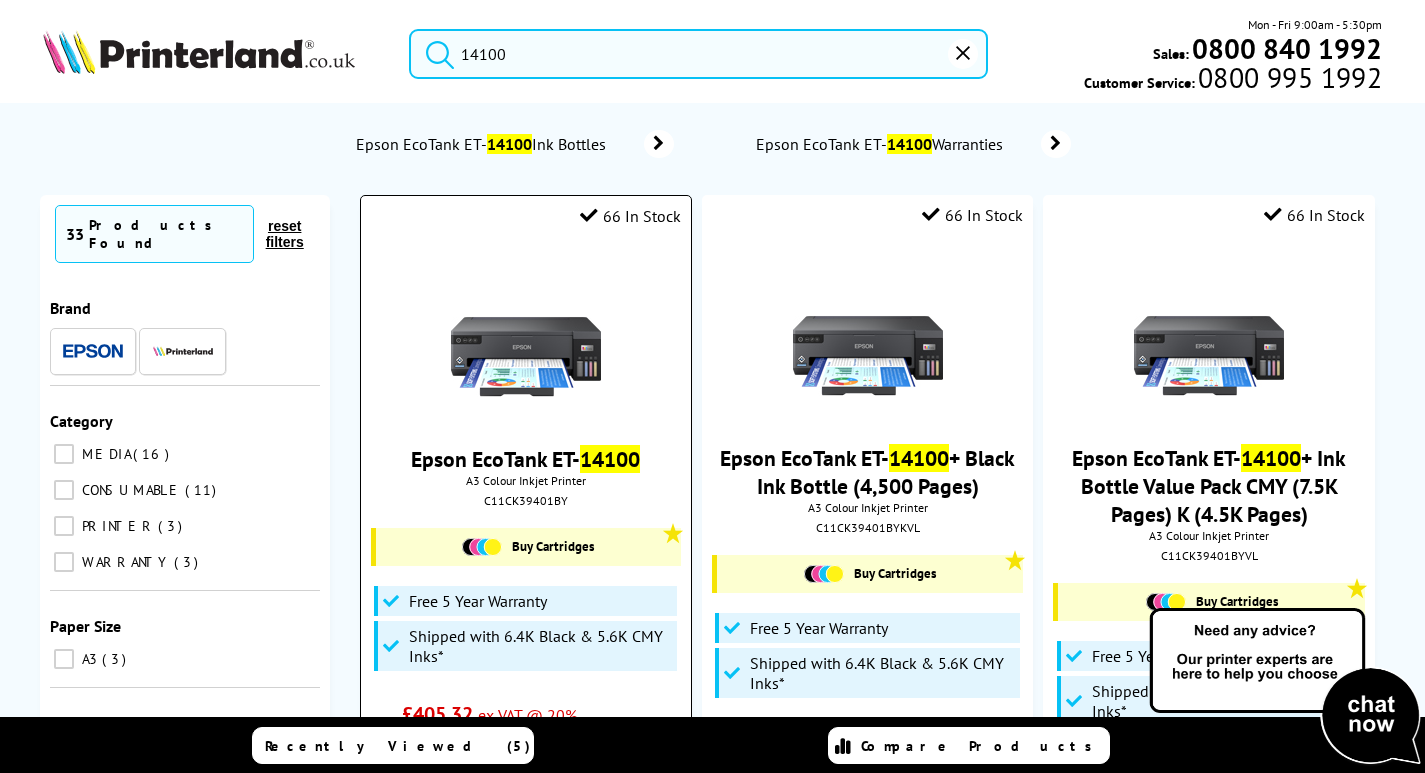 type on "14100" 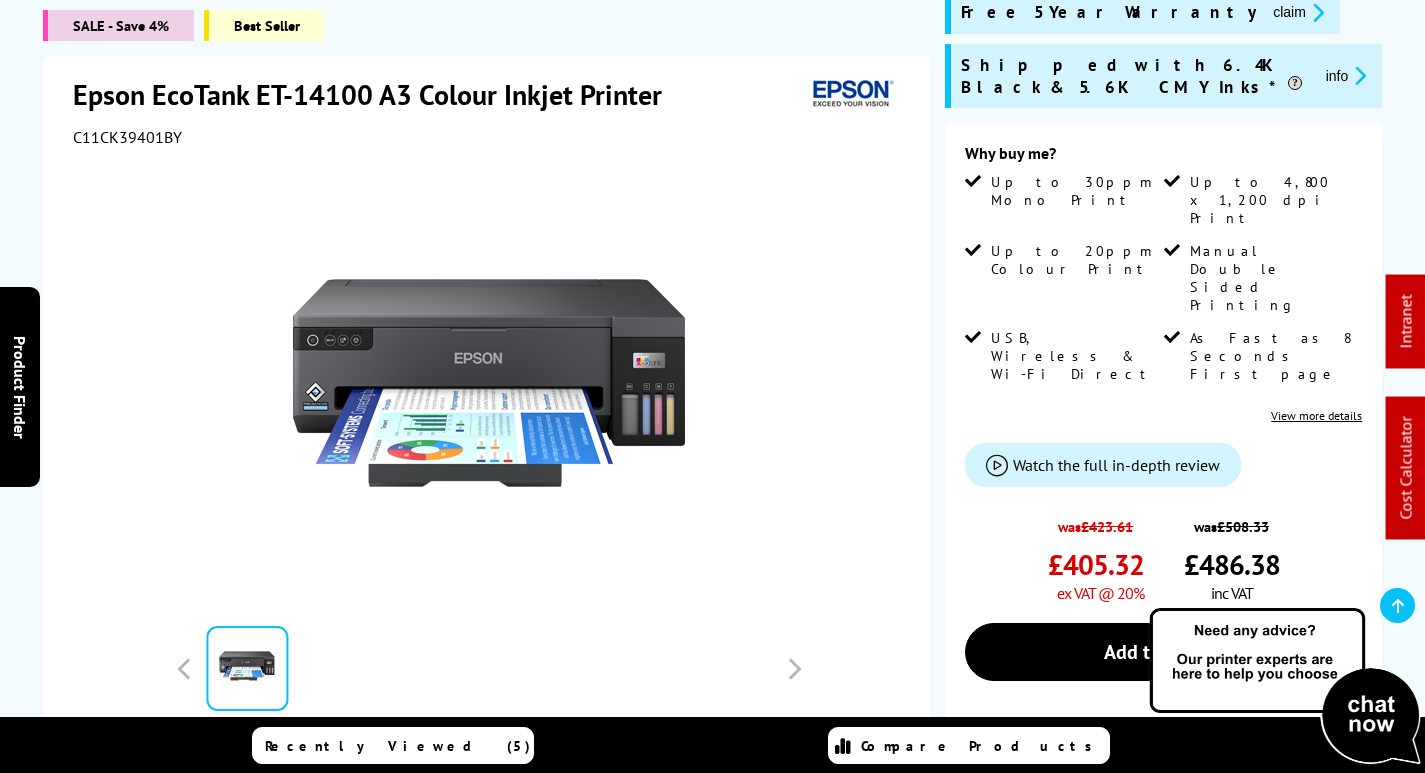 scroll, scrollTop: 300, scrollLeft: 0, axis: vertical 